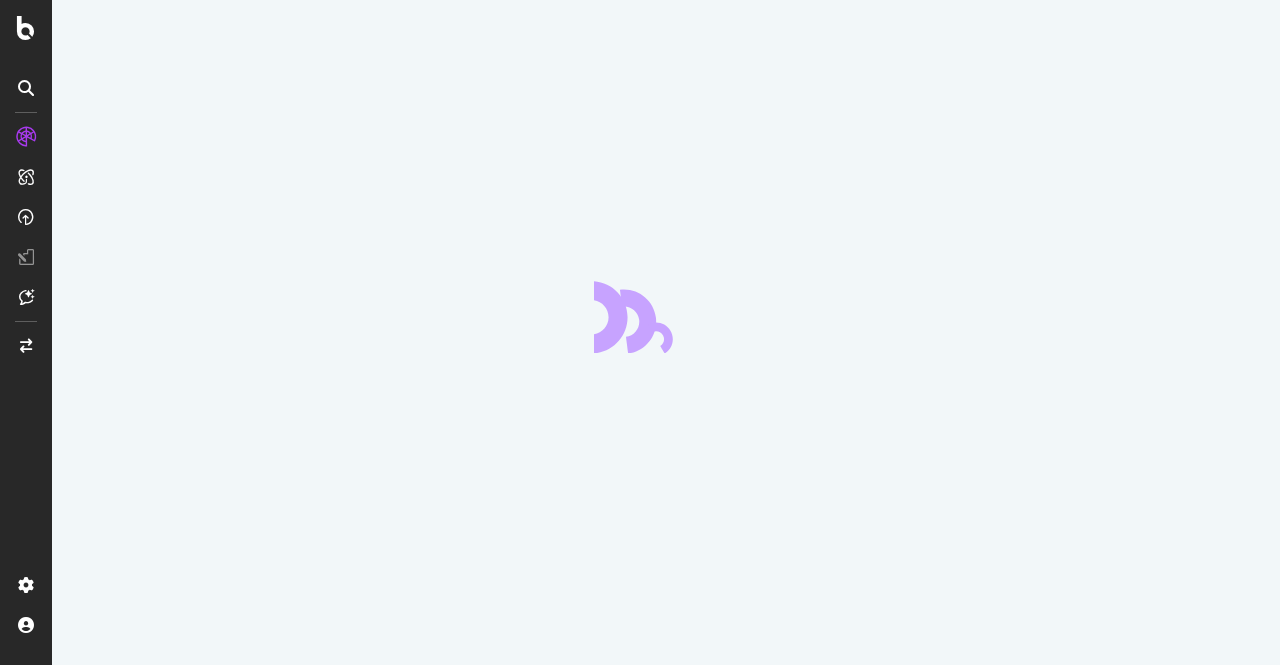 scroll, scrollTop: 0, scrollLeft: 0, axis: both 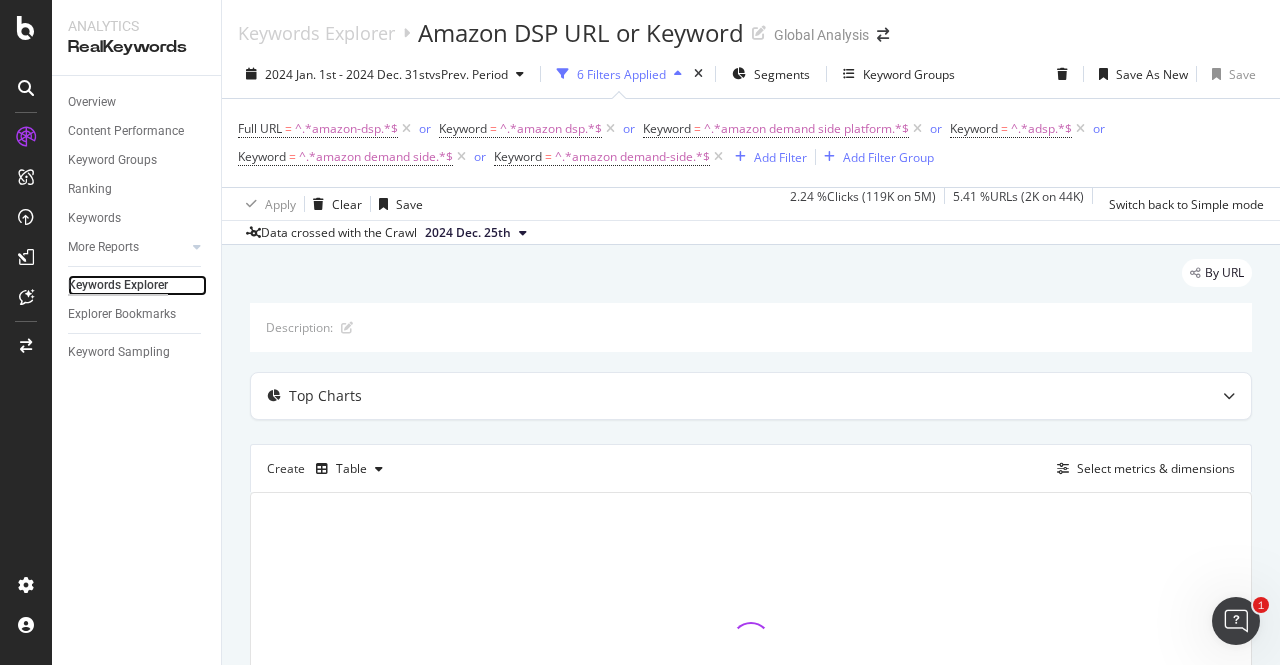 click on "Keywords Explorer" at bounding box center [118, 285] 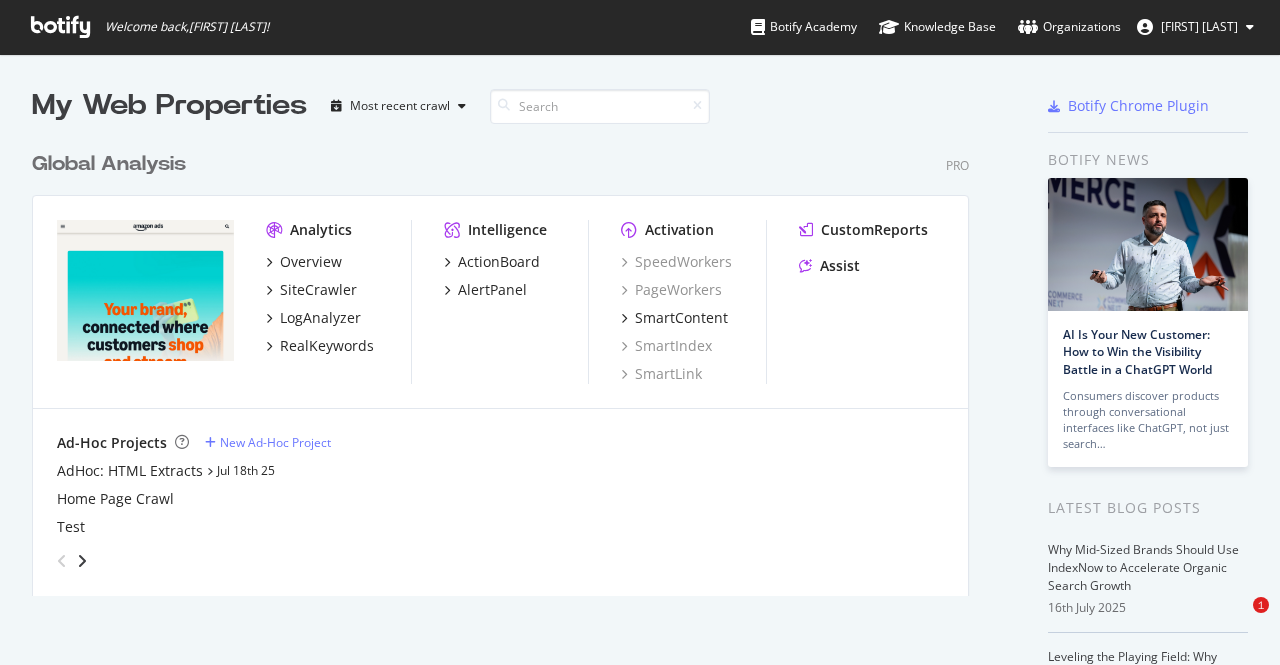 scroll, scrollTop: 0, scrollLeft: 0, axis: both 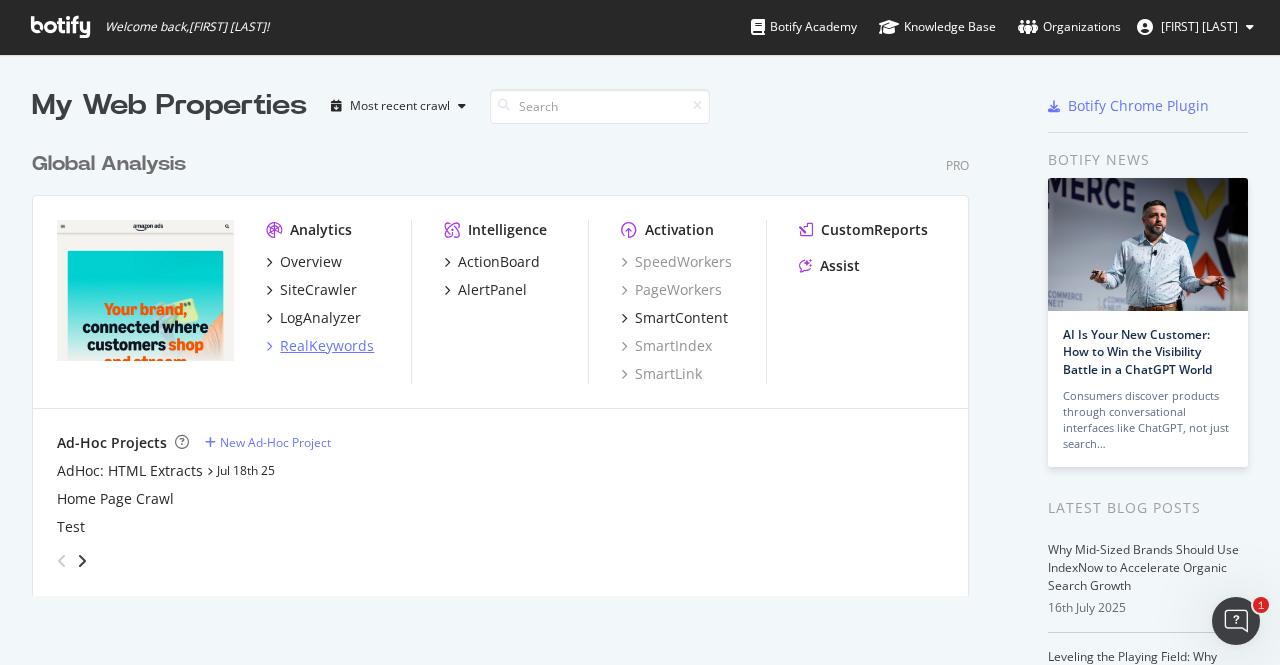 click on "RealKeywords" at bounding box center [327, 346] 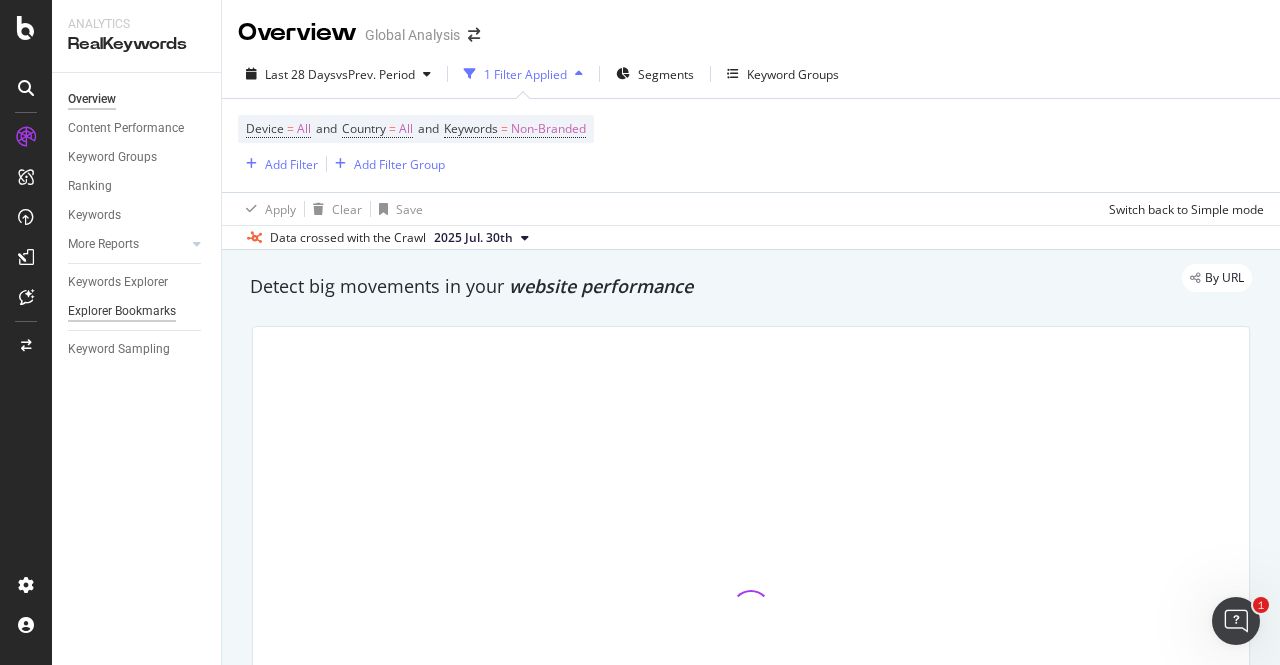 click on "Explorer Bookmarks" at bounding box center [122, 311] 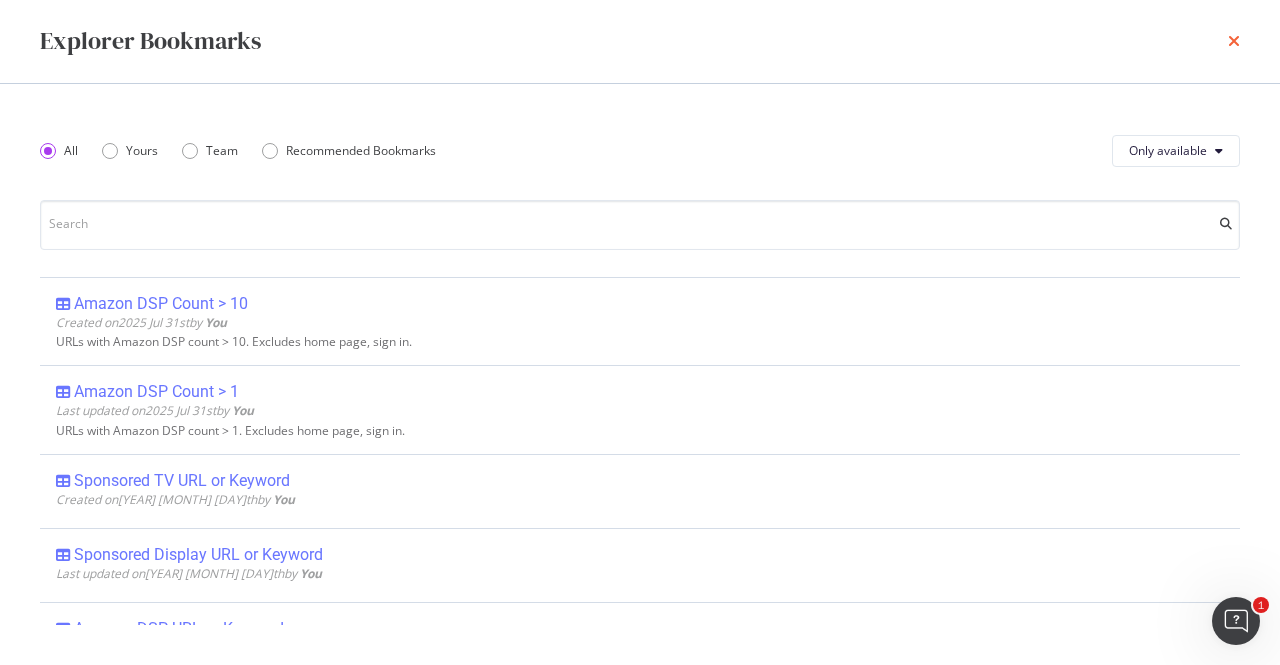 click at bounding box center [1234, 41] 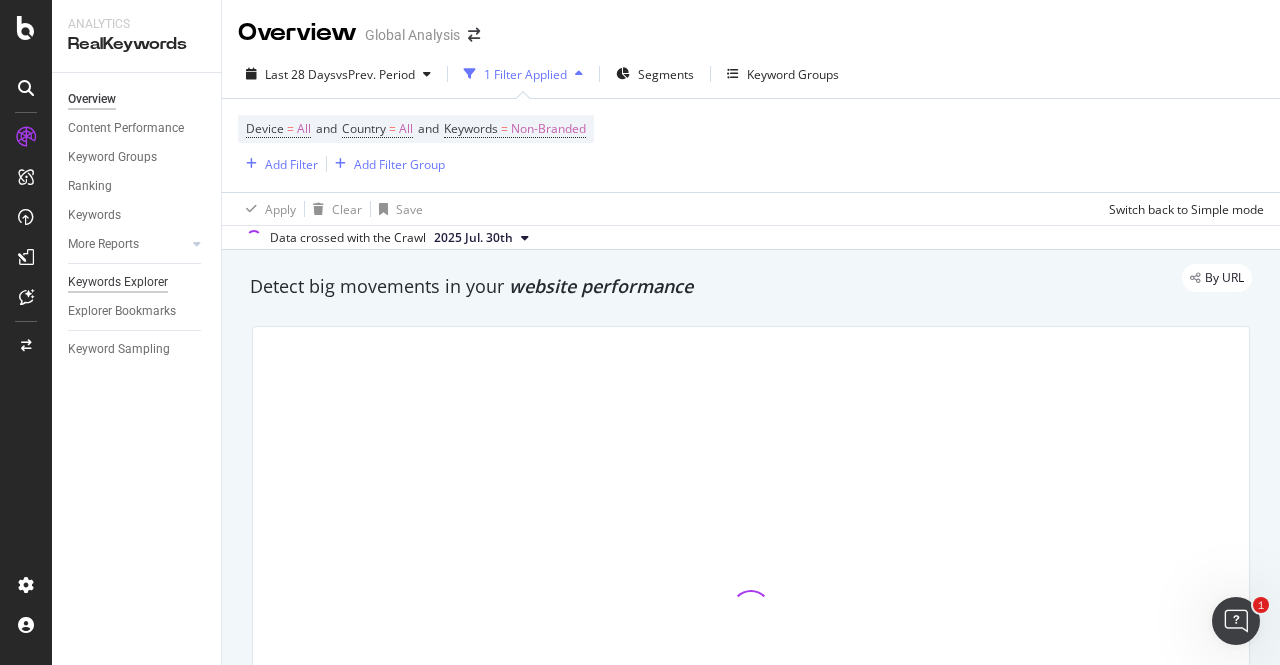 click on "Keywords Explorer" at bounding box center (118, 282) 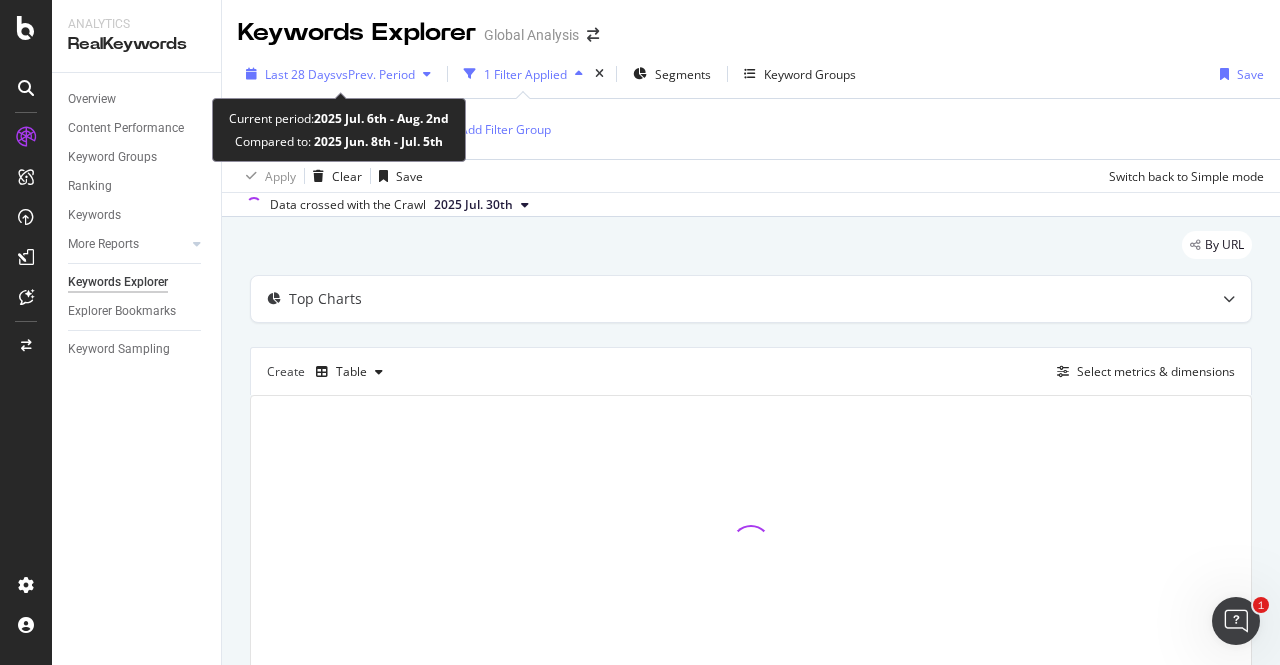 click on "vs  Prev. Period" at bounding box center (375, 74) 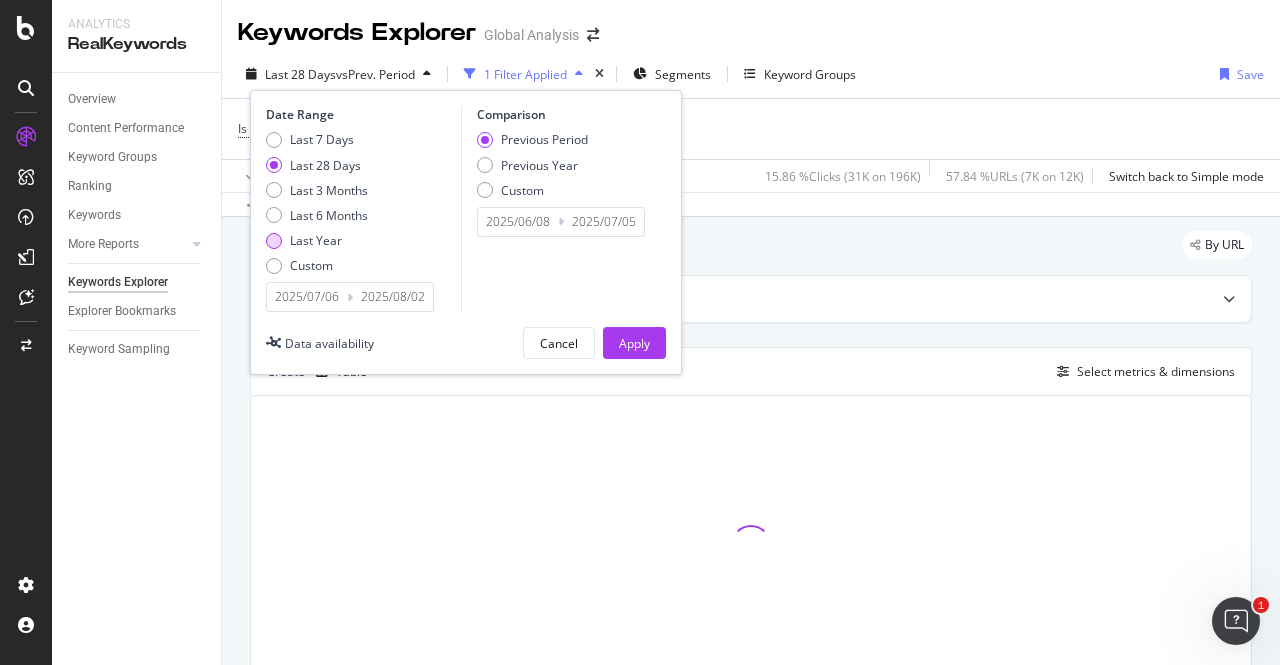 click on "Last Year" at bounding box center (316, 240) 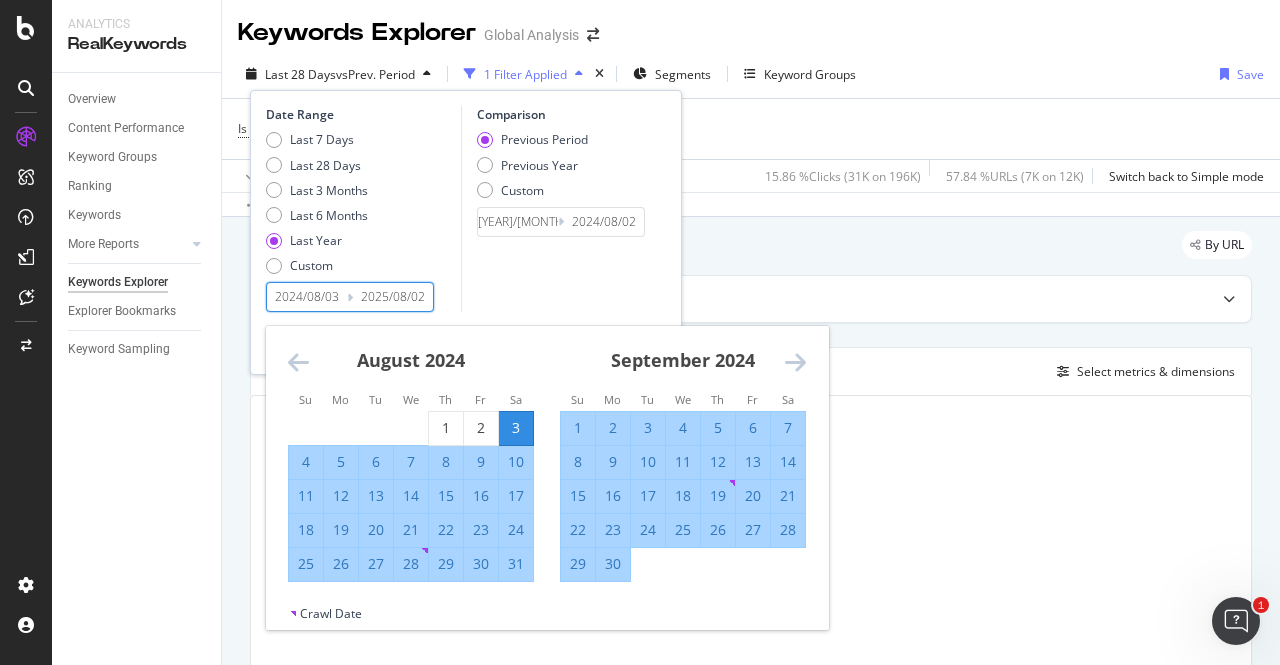 click on "2024/08/03" at bounding box center [307, 297] 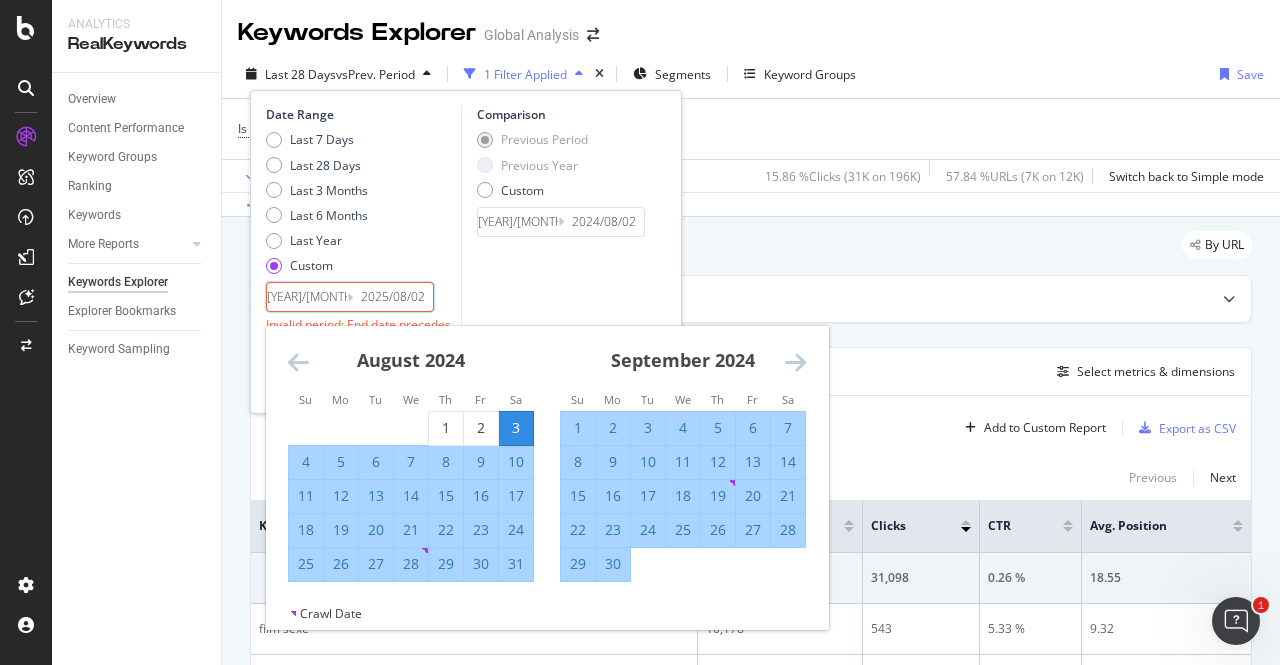 type on "2024/08/03" 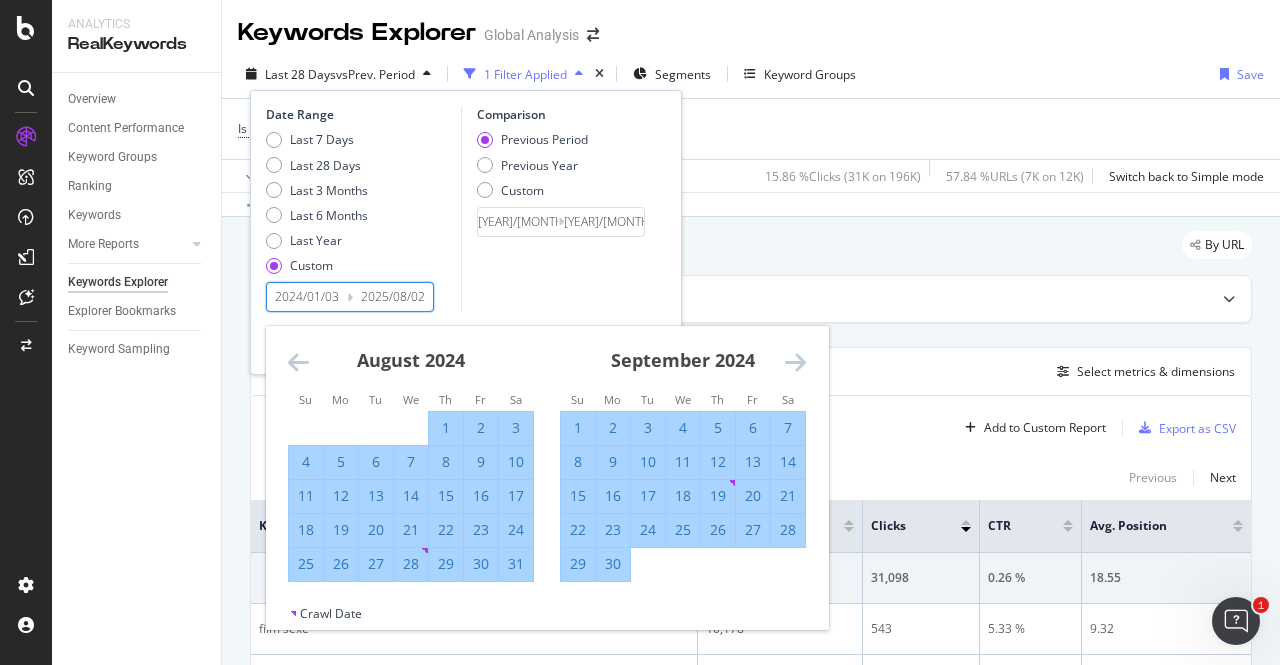 click on "2024/01/03" at bounding box center [307, 297] 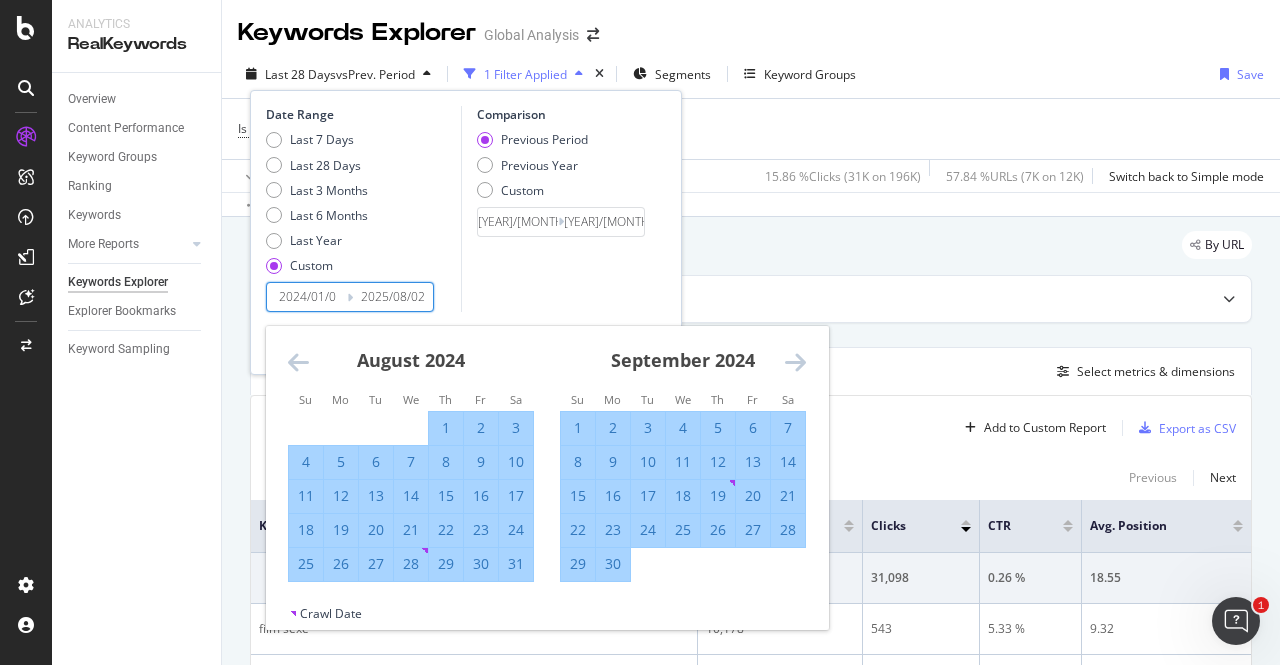 type on "2024/01/03" 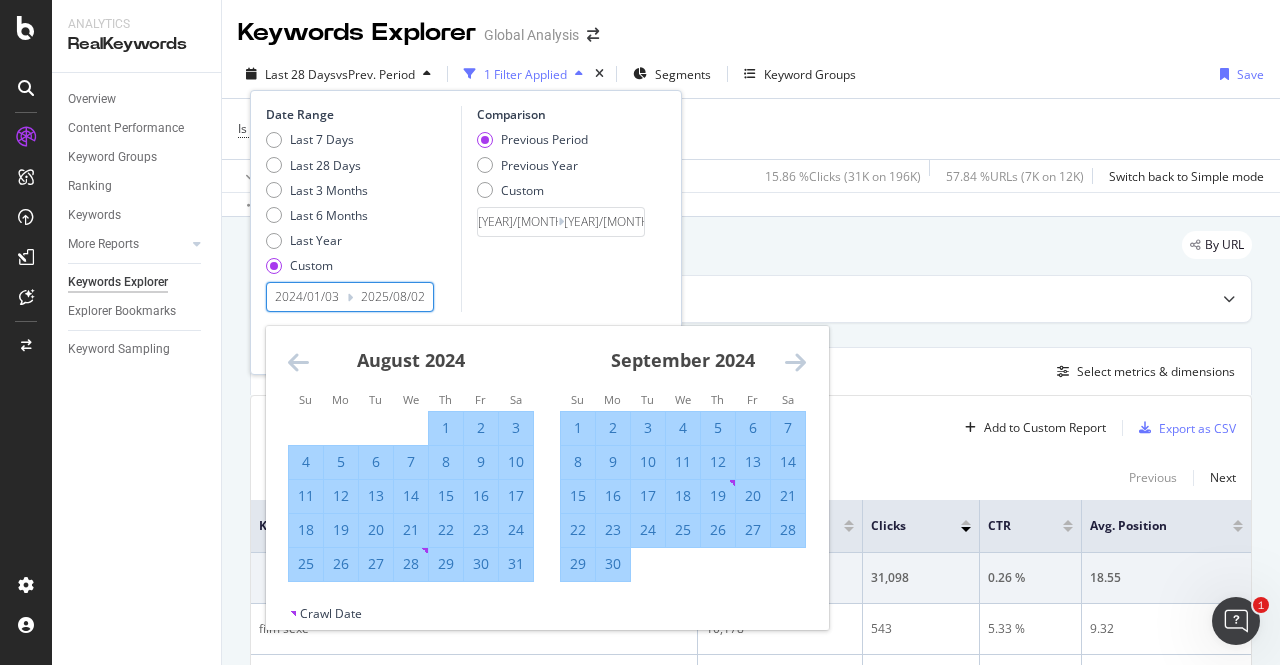 type on "2024/01/01" 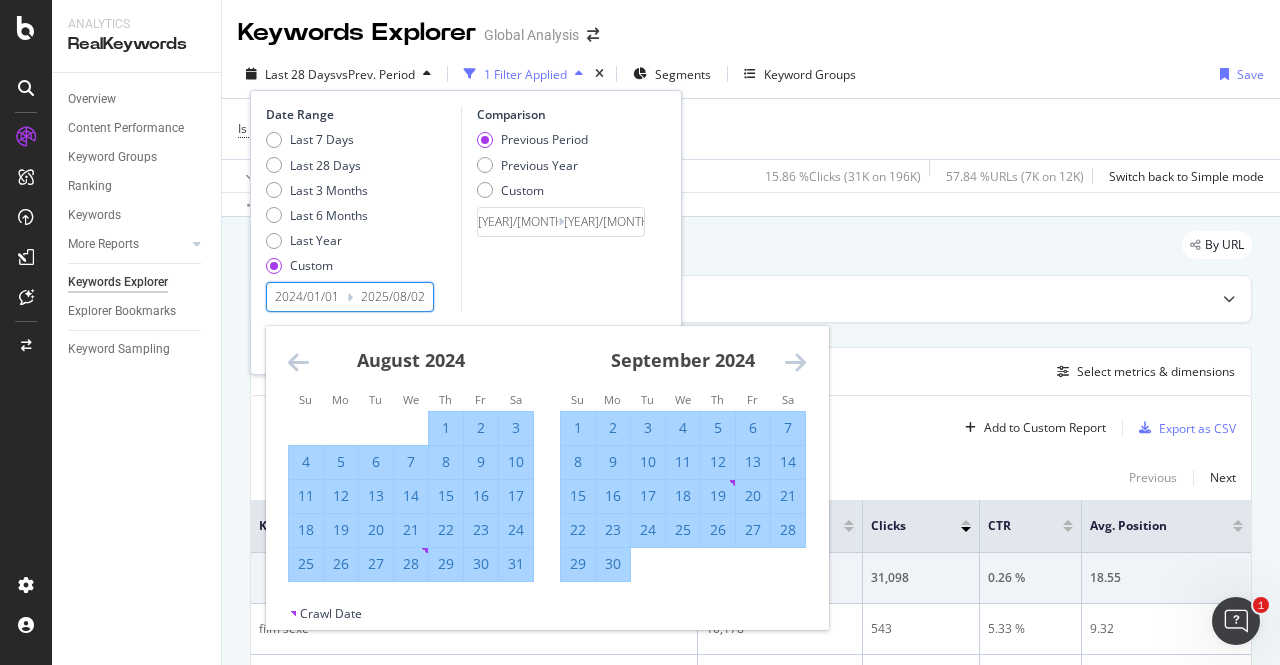 click on "2025/08/02" at bounding box center (393, 297) 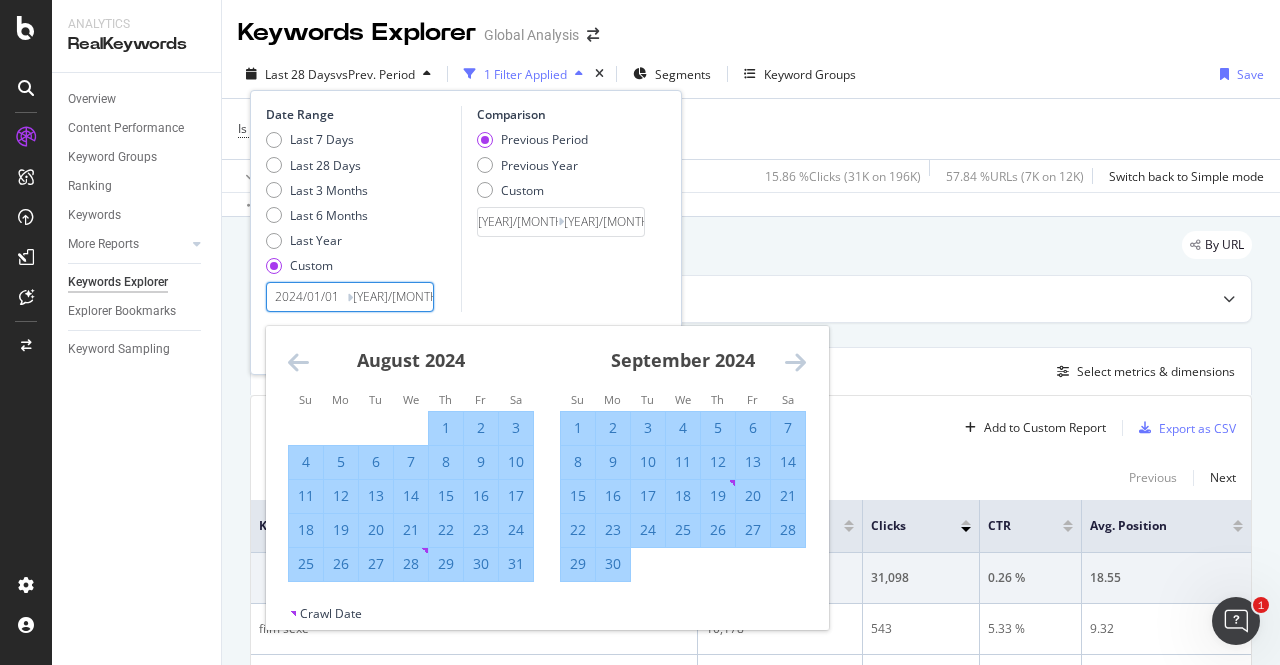 type on "2025/08/02" 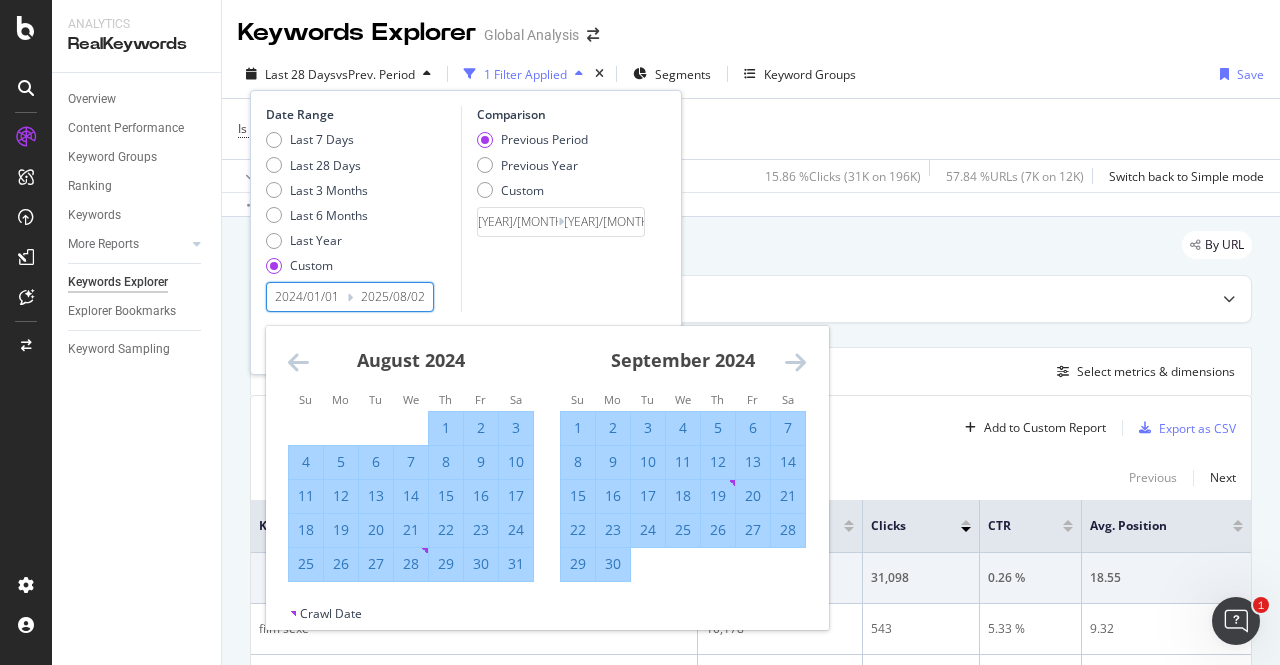 type on "[YEAR]/[MONTH]/[DAY]" 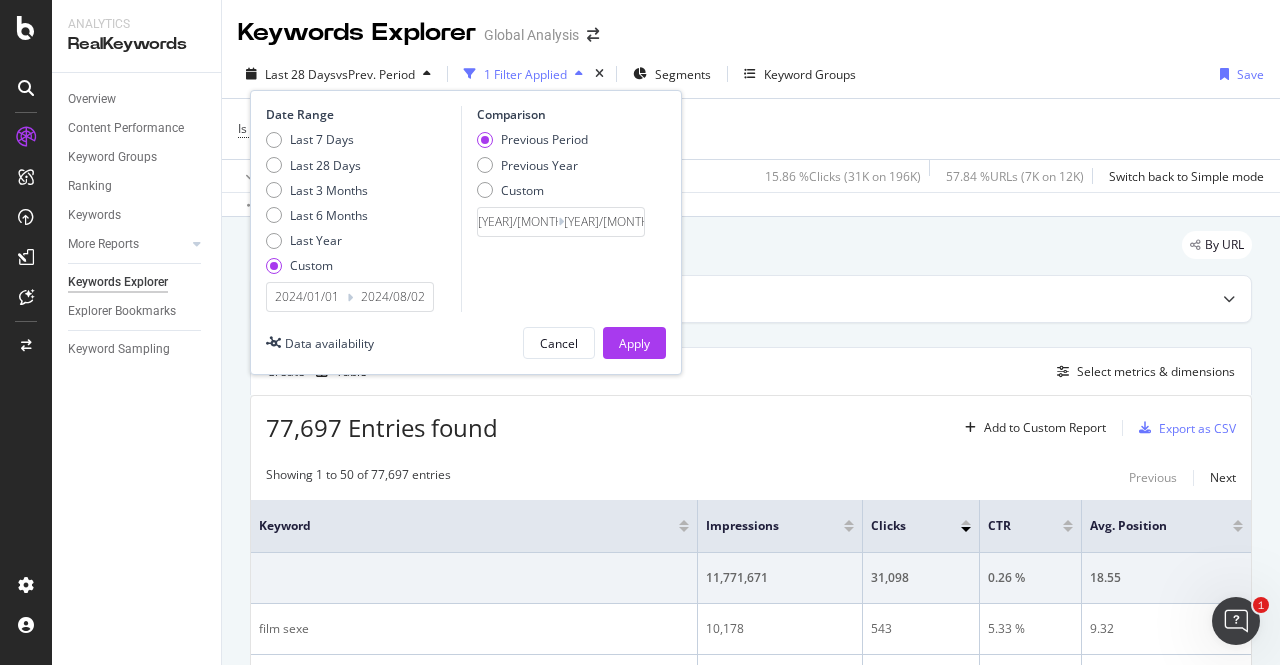 click on "2024/08/02" at bounding box center (393, 297) 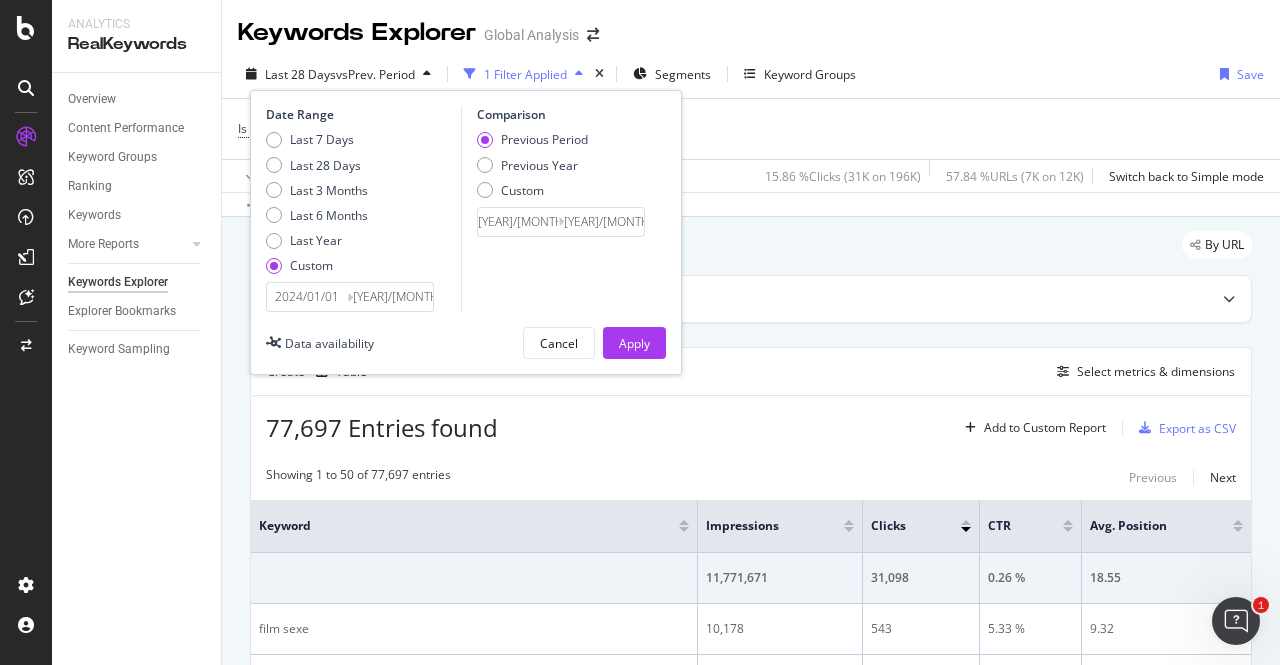 type on "[YEAR]/[MONTH]/[DAY]" 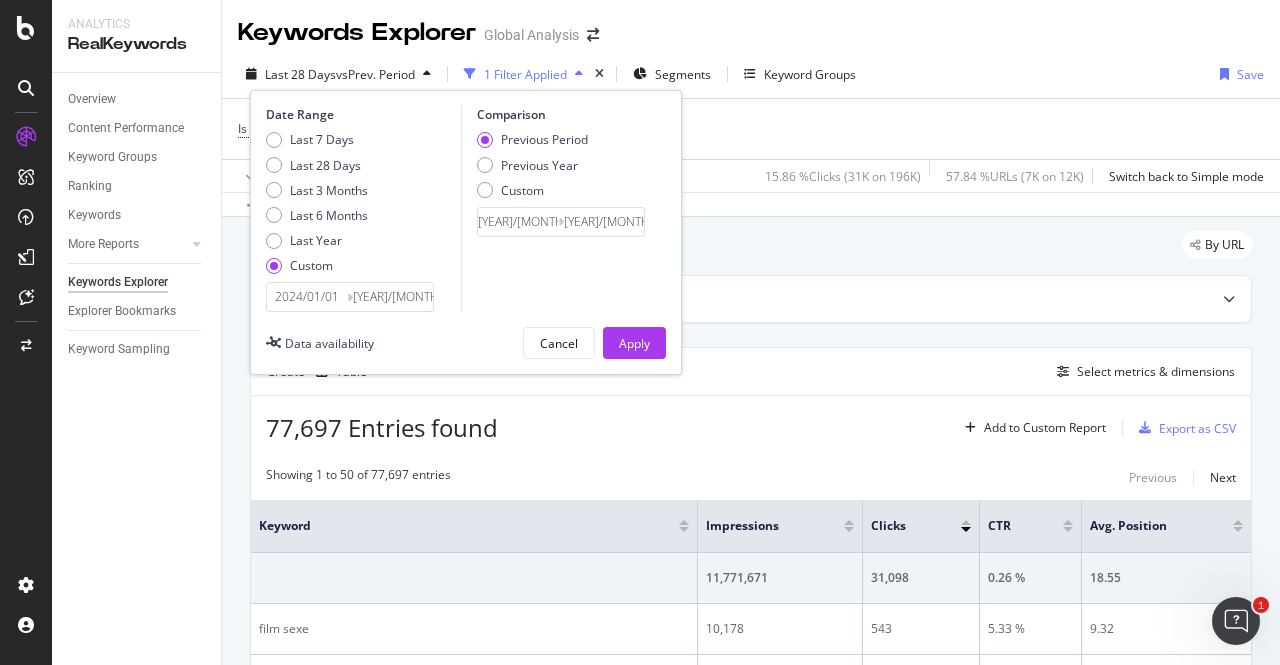 type on "[YEAR]/[MONTH]/[DAY]" 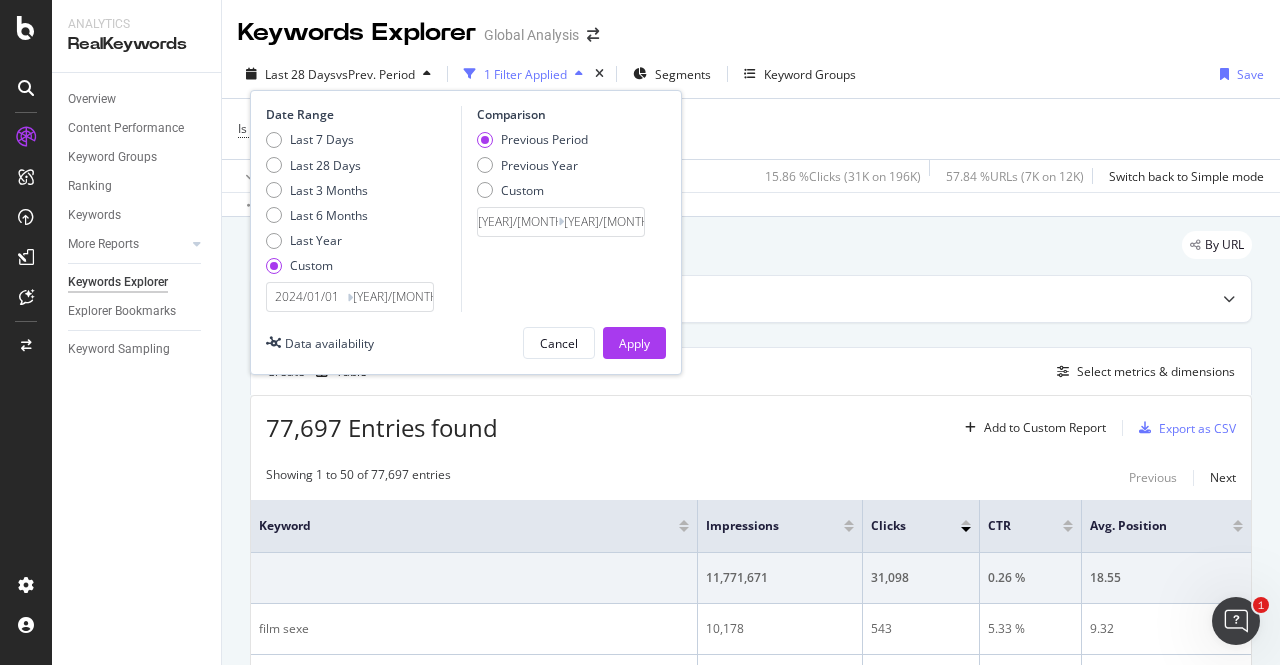 type on "[YEAR]/[MONTH]/[DAY]" 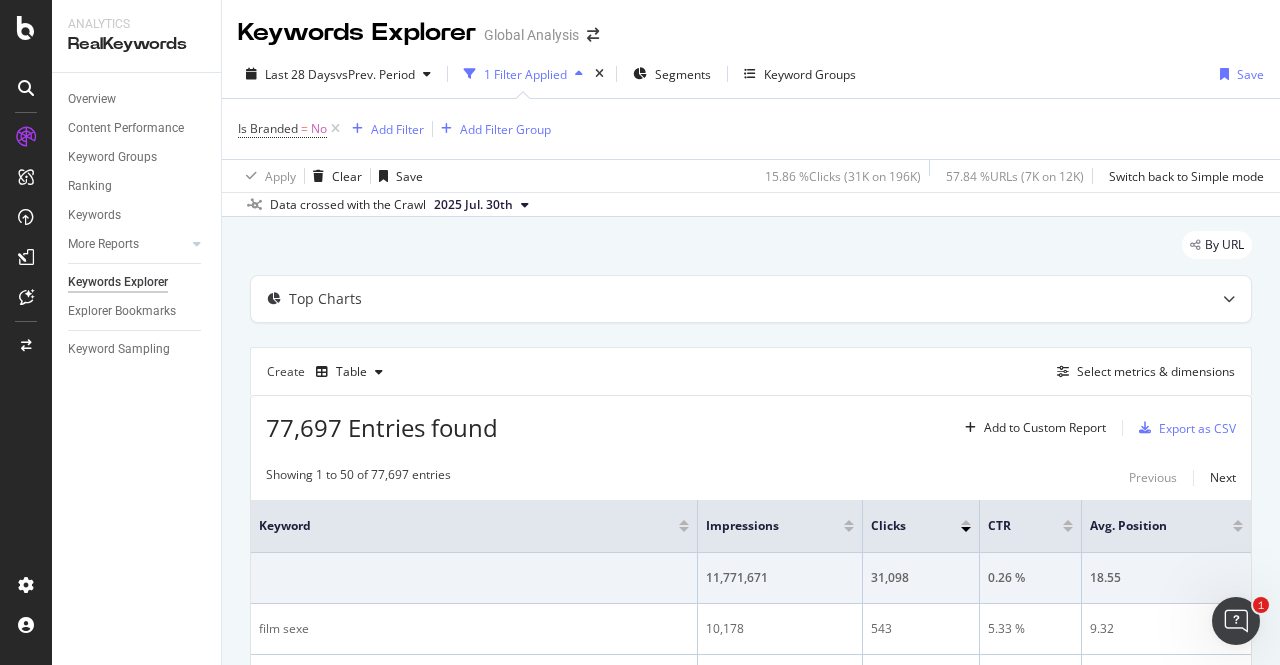 click on "Create   Table Select metrics & dimensions" at bounding box center (751, 371) 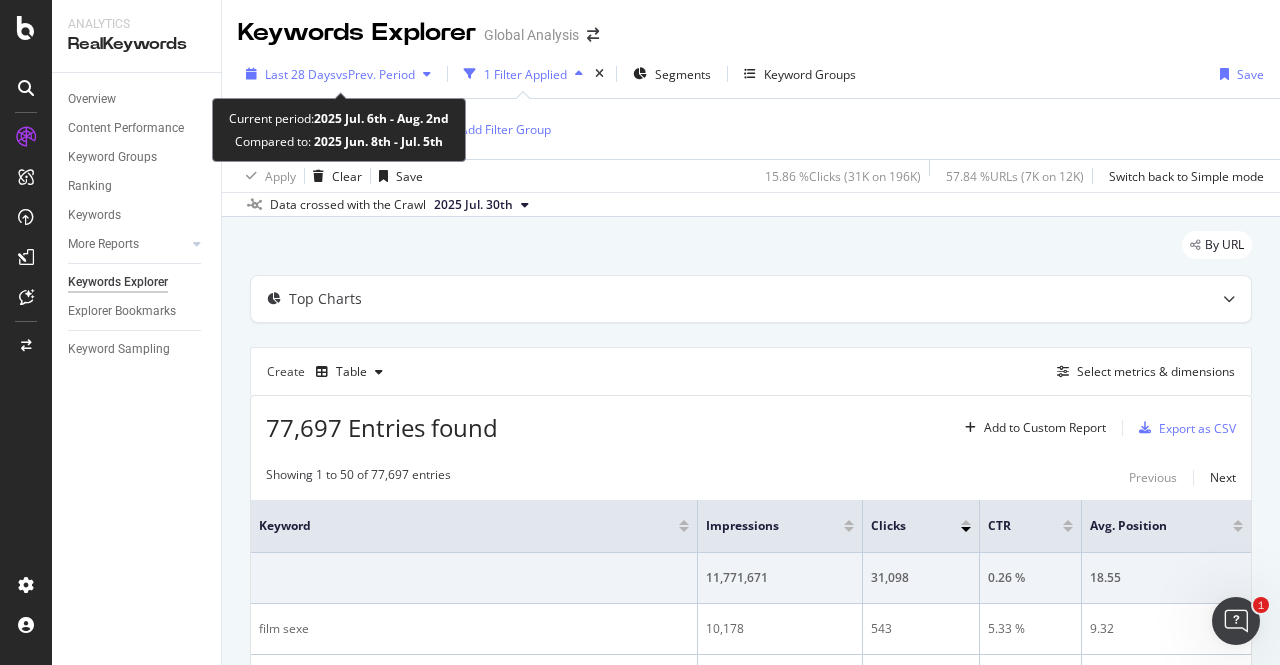 click on "vs  Prev. Period" at bounding box center (375, 74) 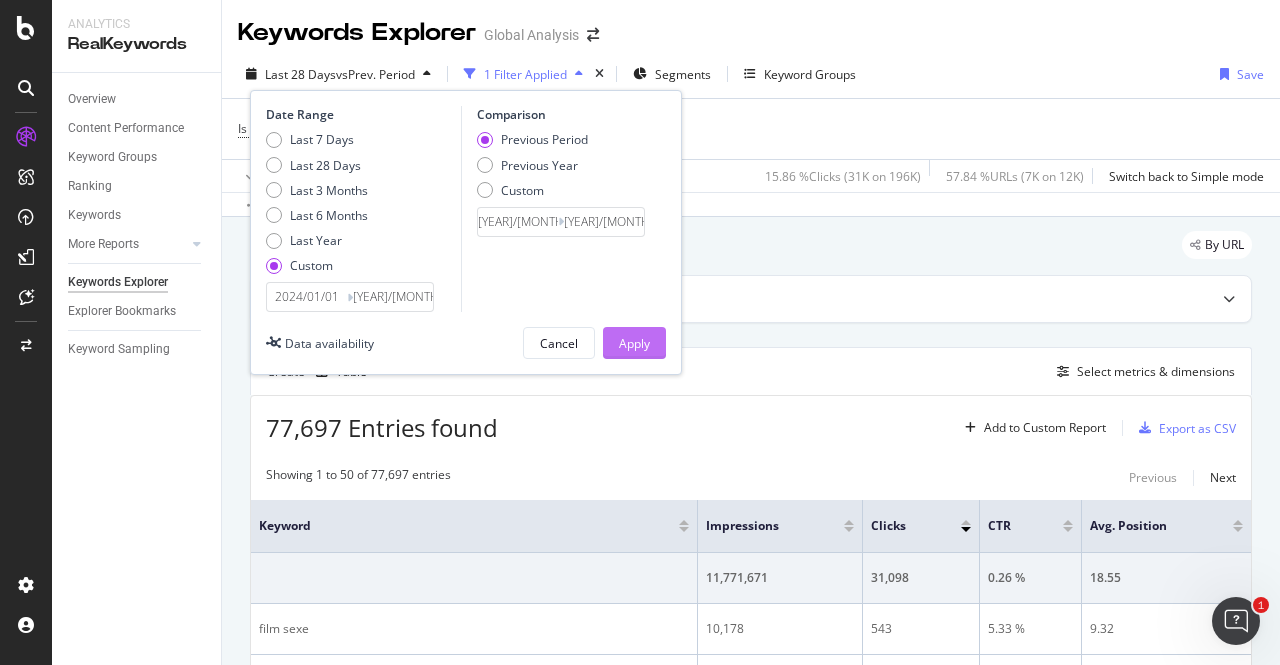 click on "Apply" at bounding box center [634, 343] 